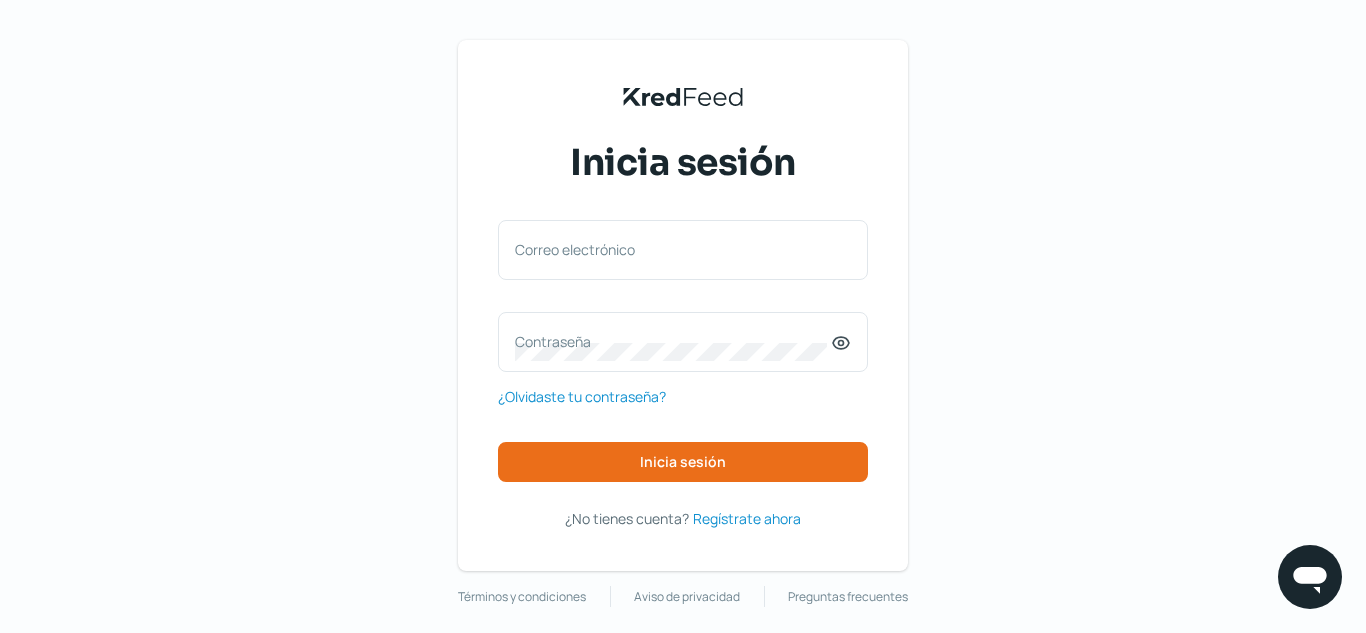 scroll, scrollTop: 0, scrollLeft: 0, axis: both 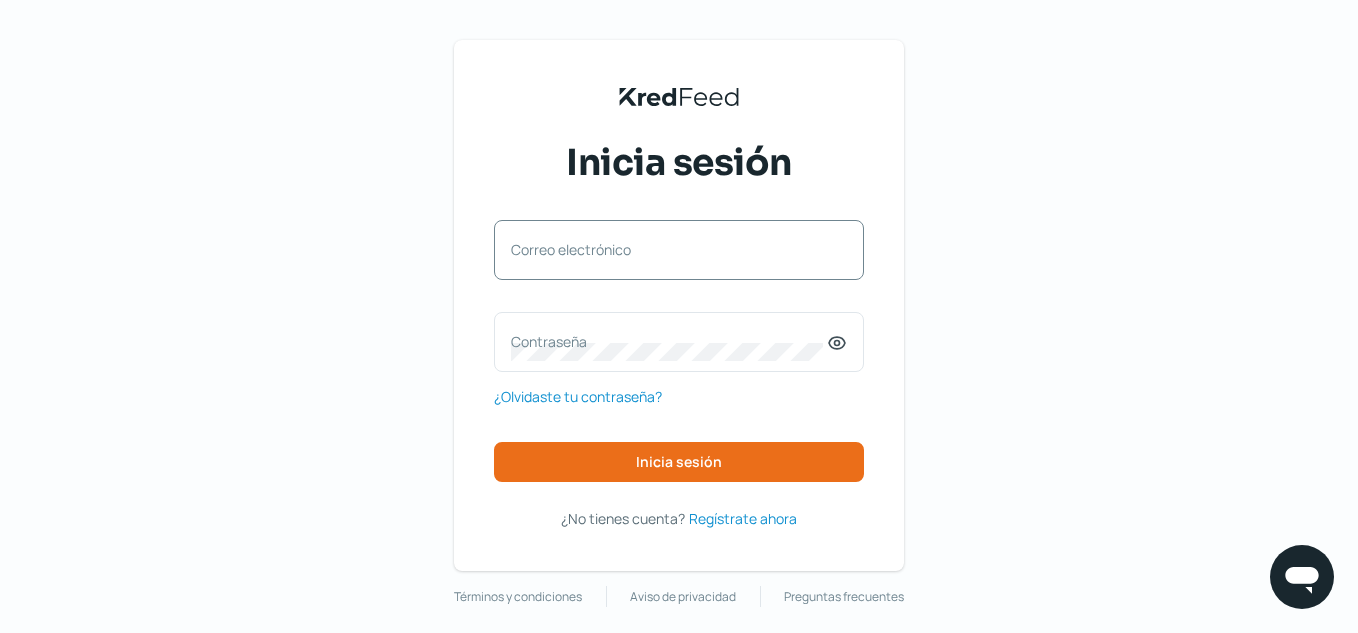 click on "Correo electrónico" at bounding box center (669, 249) 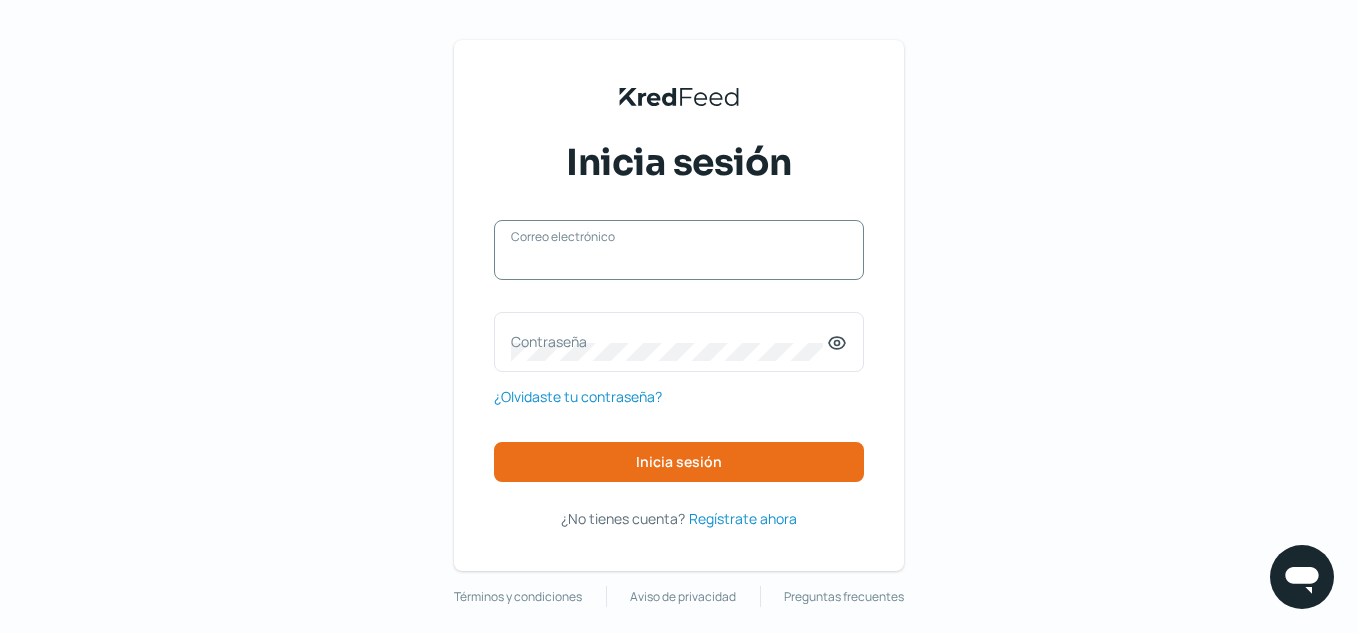 click on "Correo electrónico" at bounding box center (679, 260) 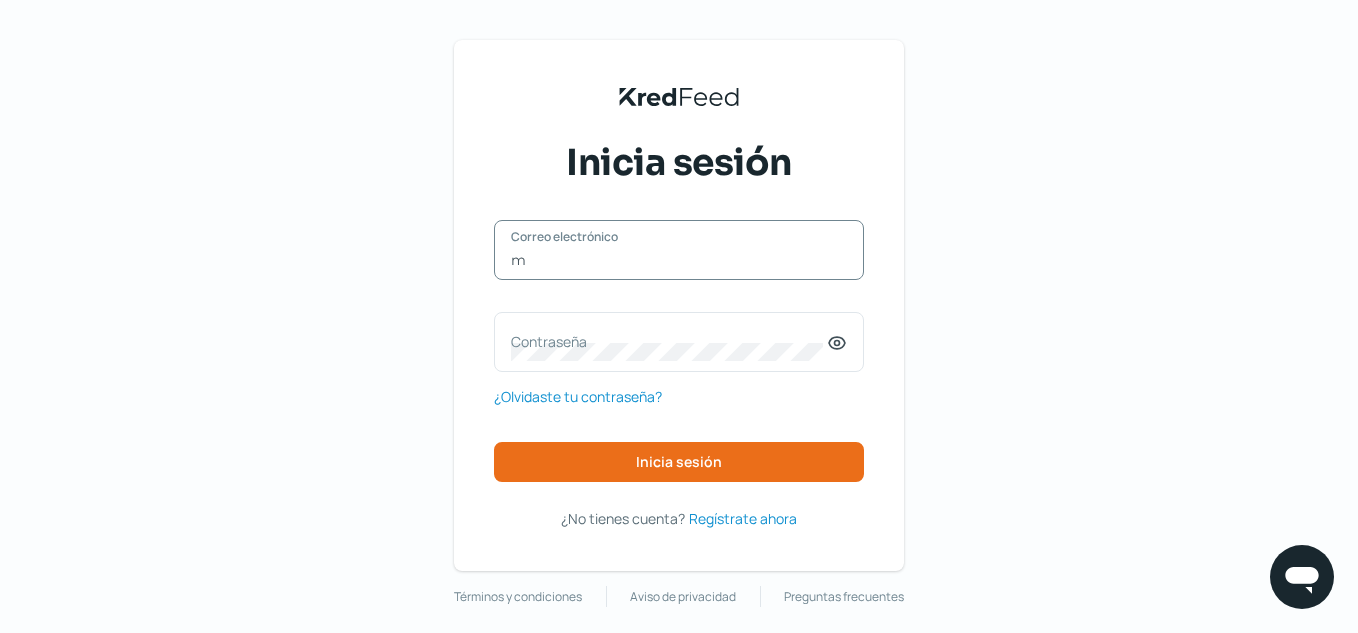 type on "[EMAIL]" 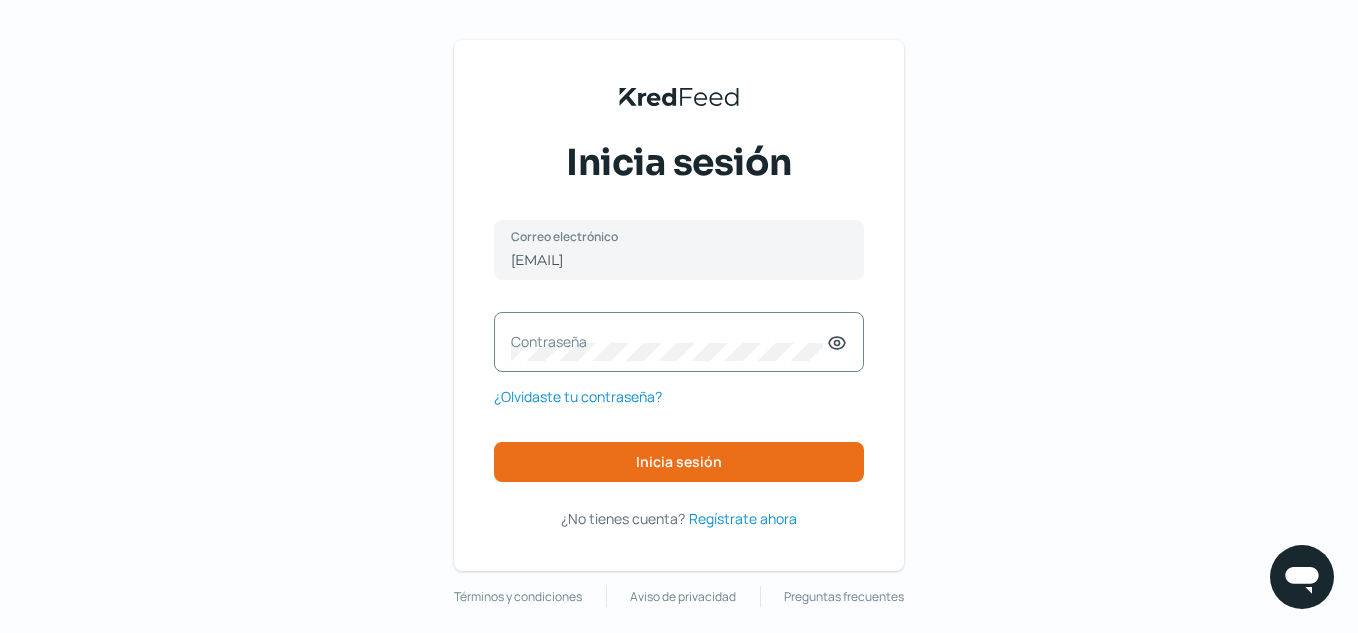 click on "Contraseña" at bounding box center [669, 341] 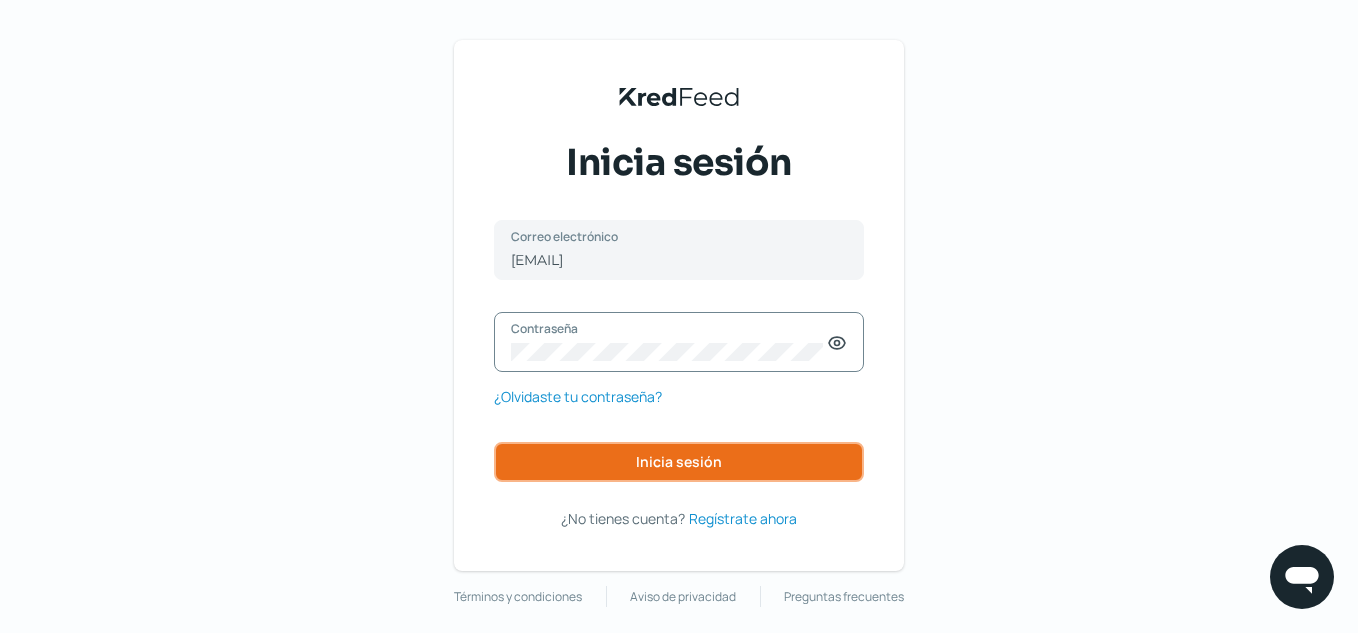click on "Inicia sesión" at bounding box center (679, 462) 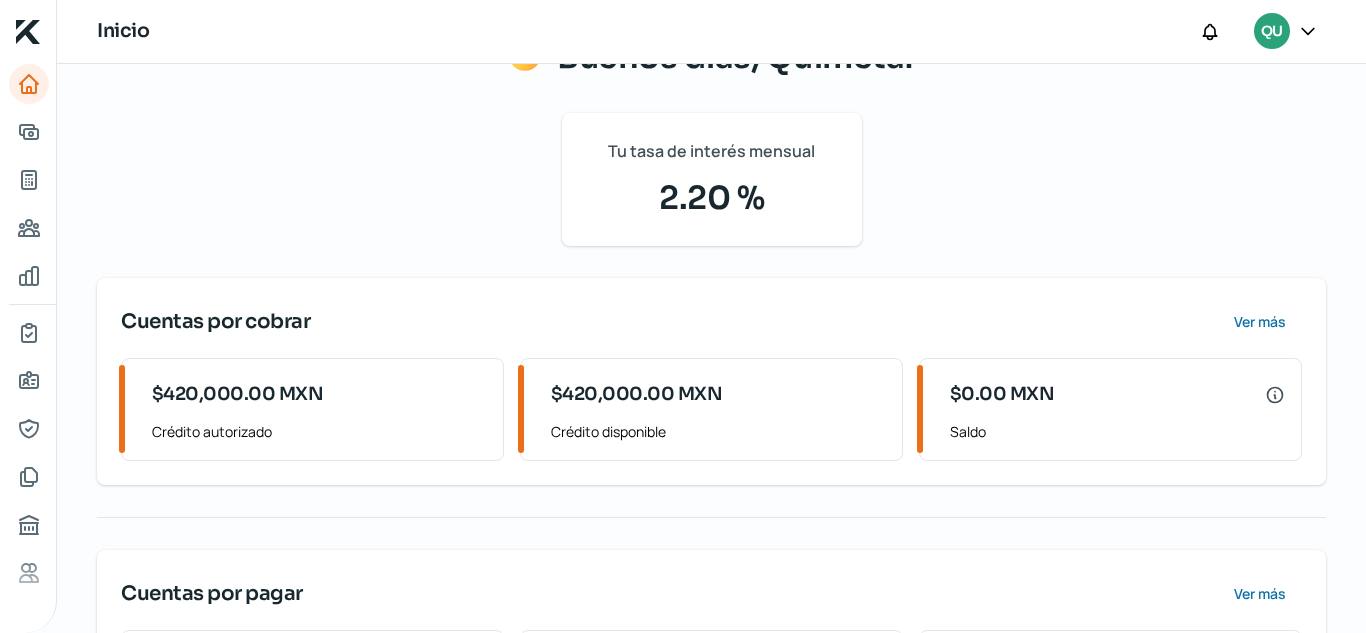 scroll, scrollTop: 200, scrollLeft: 0, axis: vertical 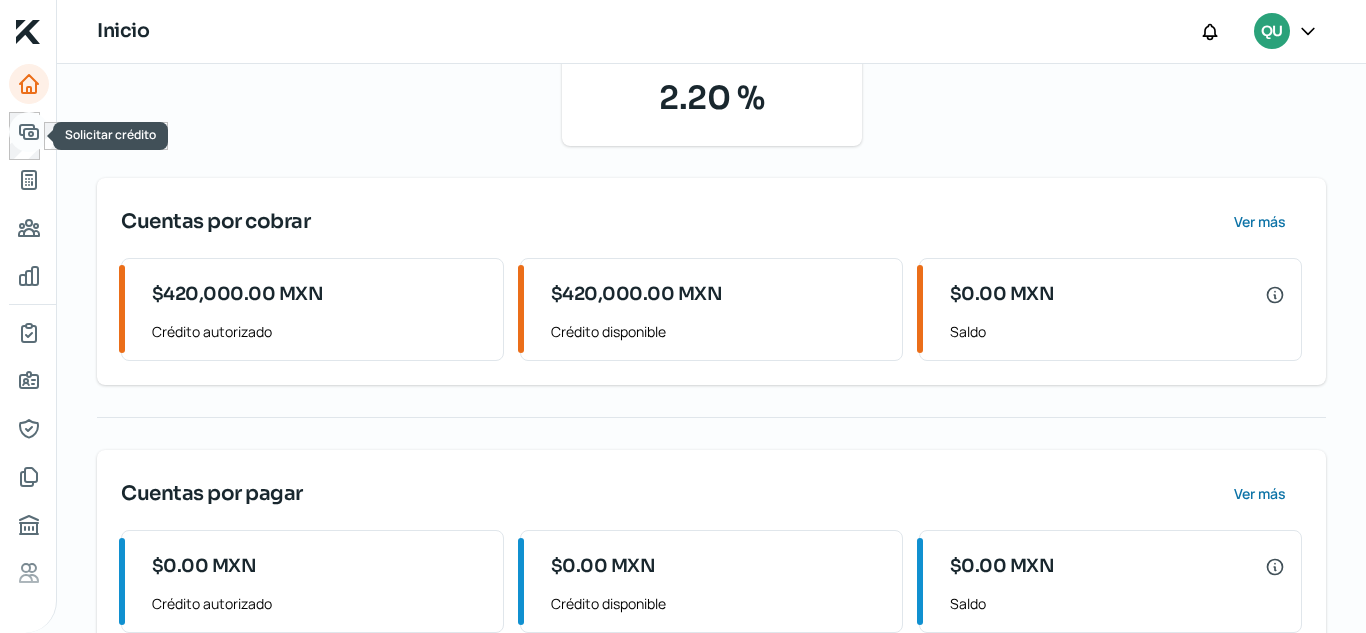 click 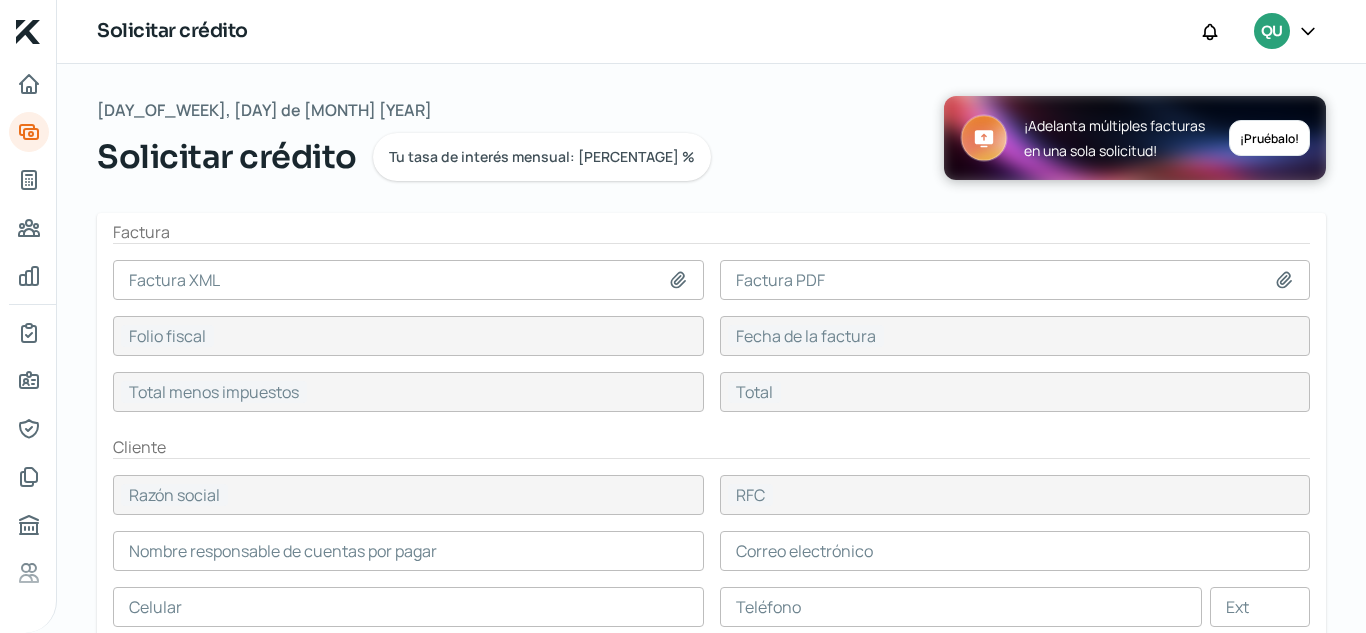 click 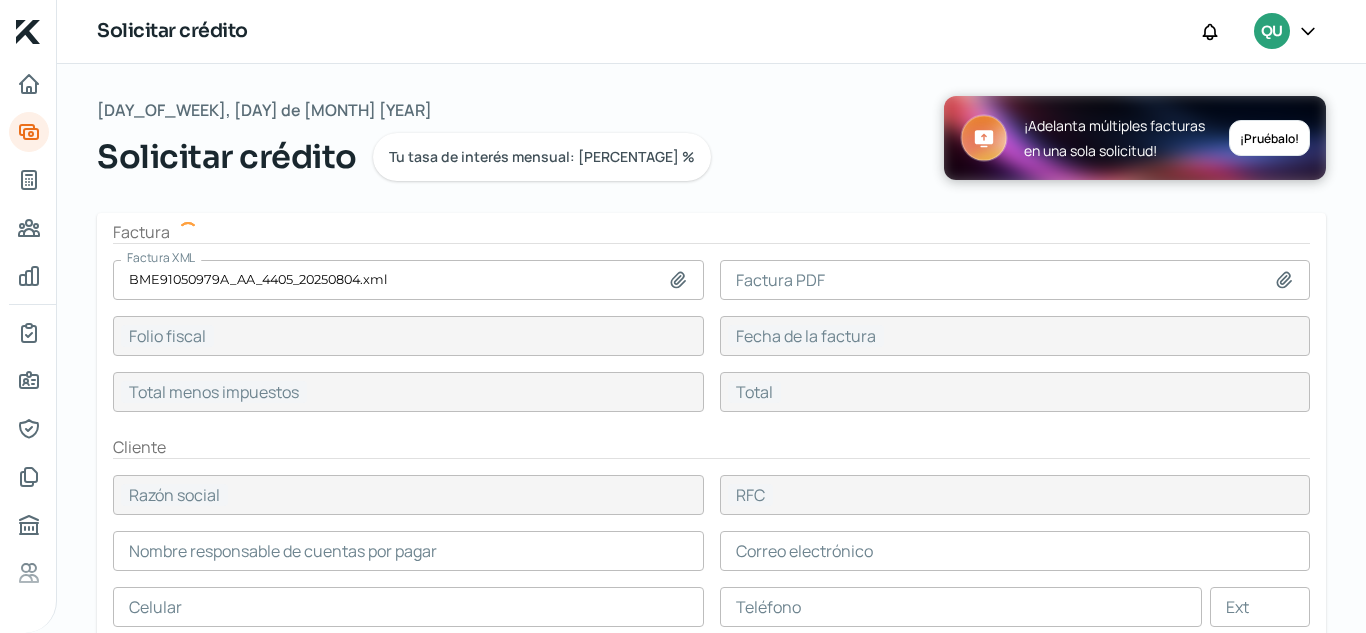 type on "[UUID]" 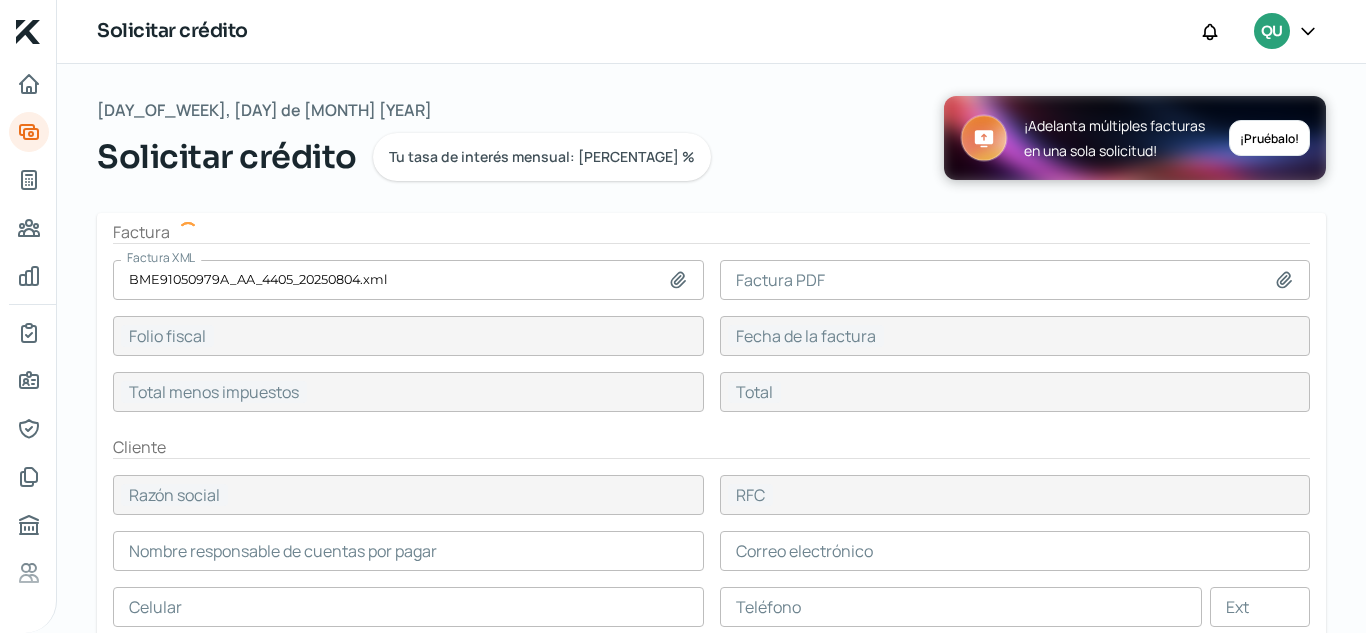 type on "[DATE]" 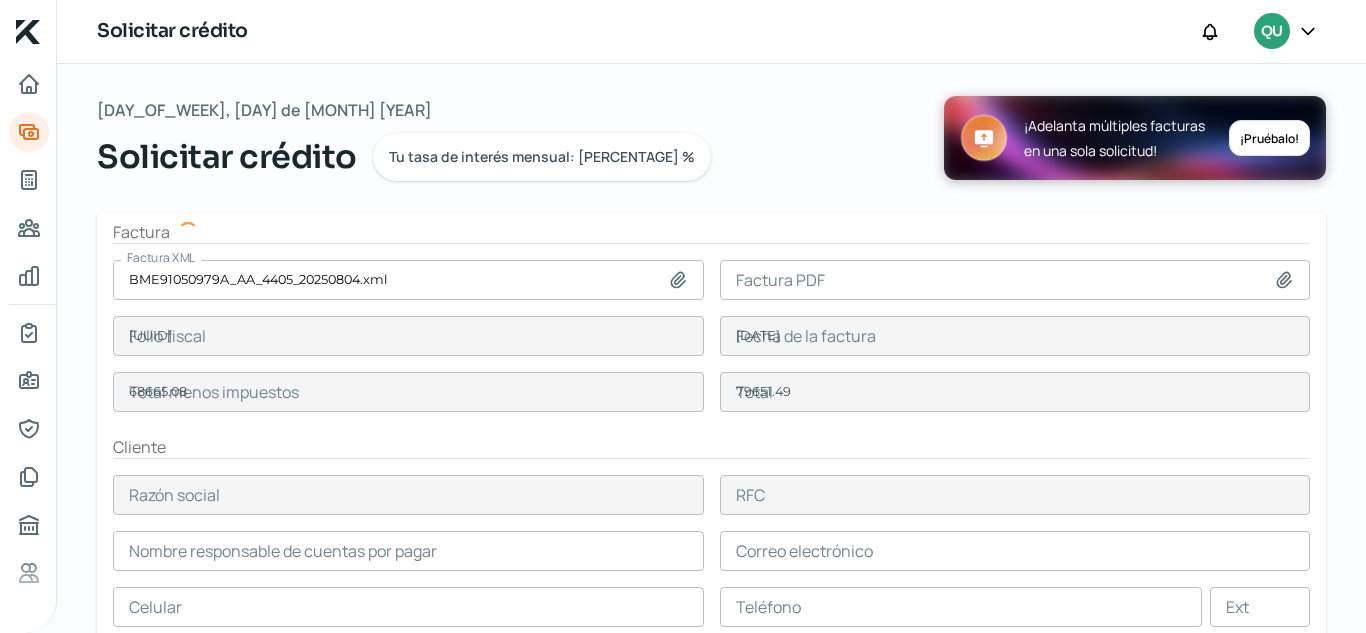 type on "BRADLEY DE MEXICO" 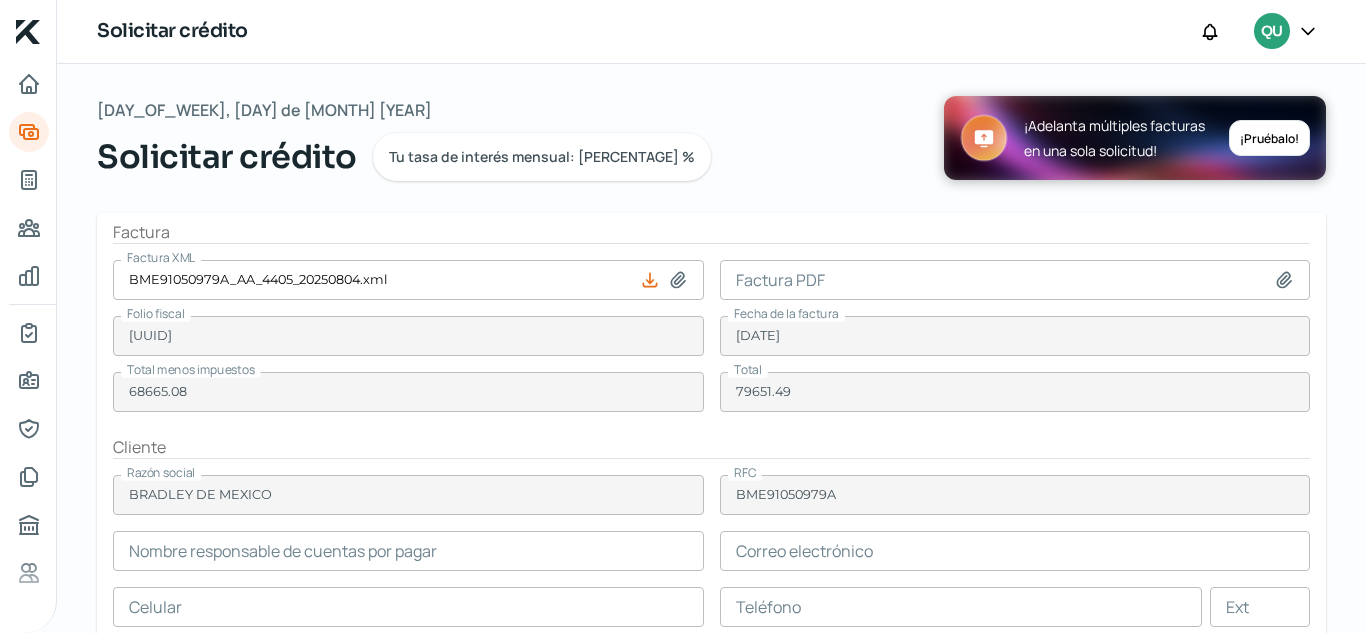 type on "[FIRST] [LAST]" 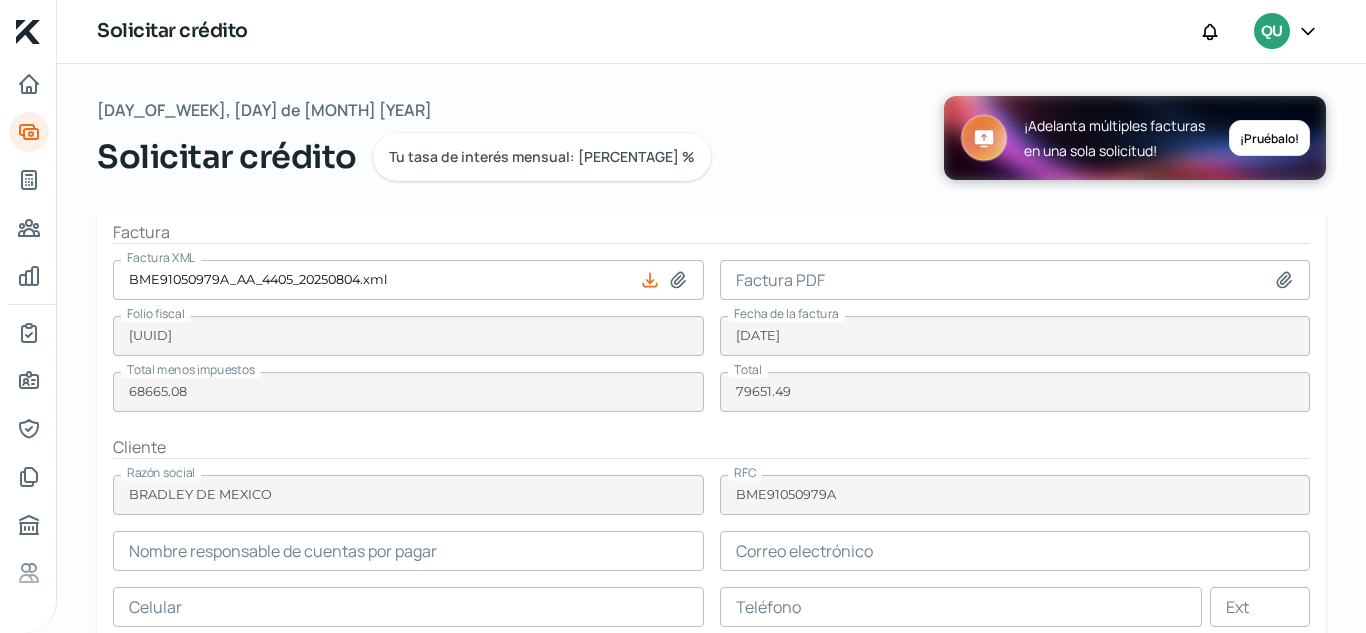 type on "[EMAIL]" 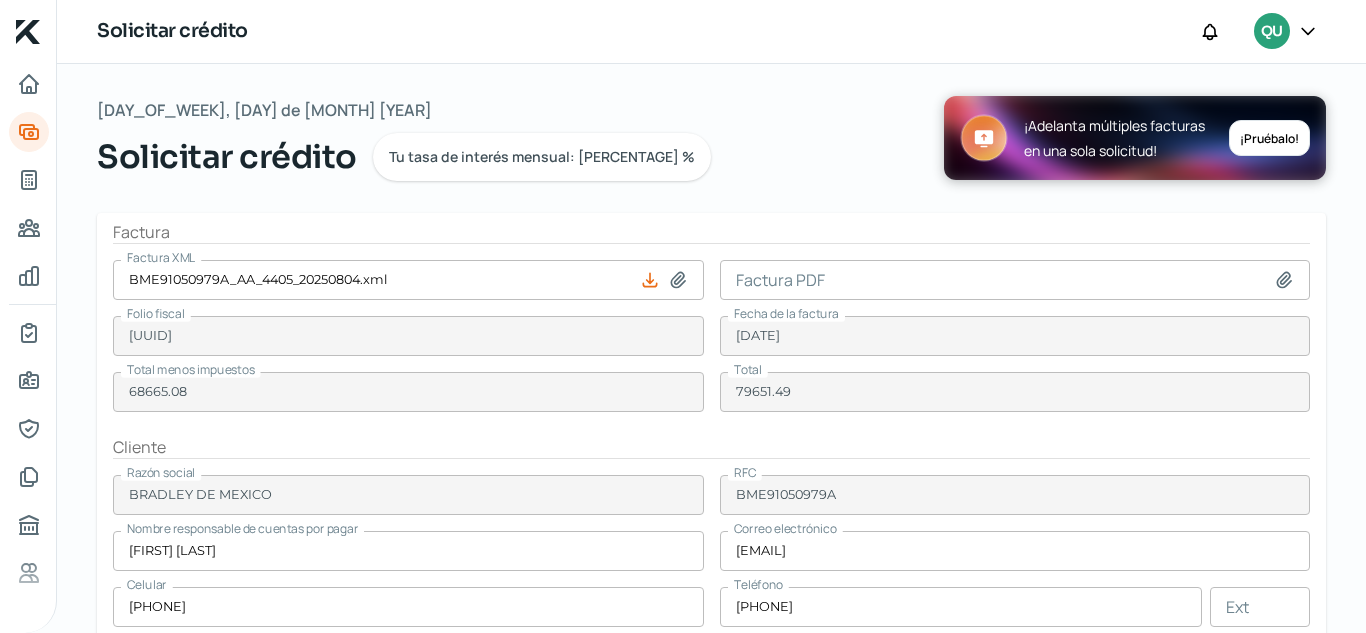 click 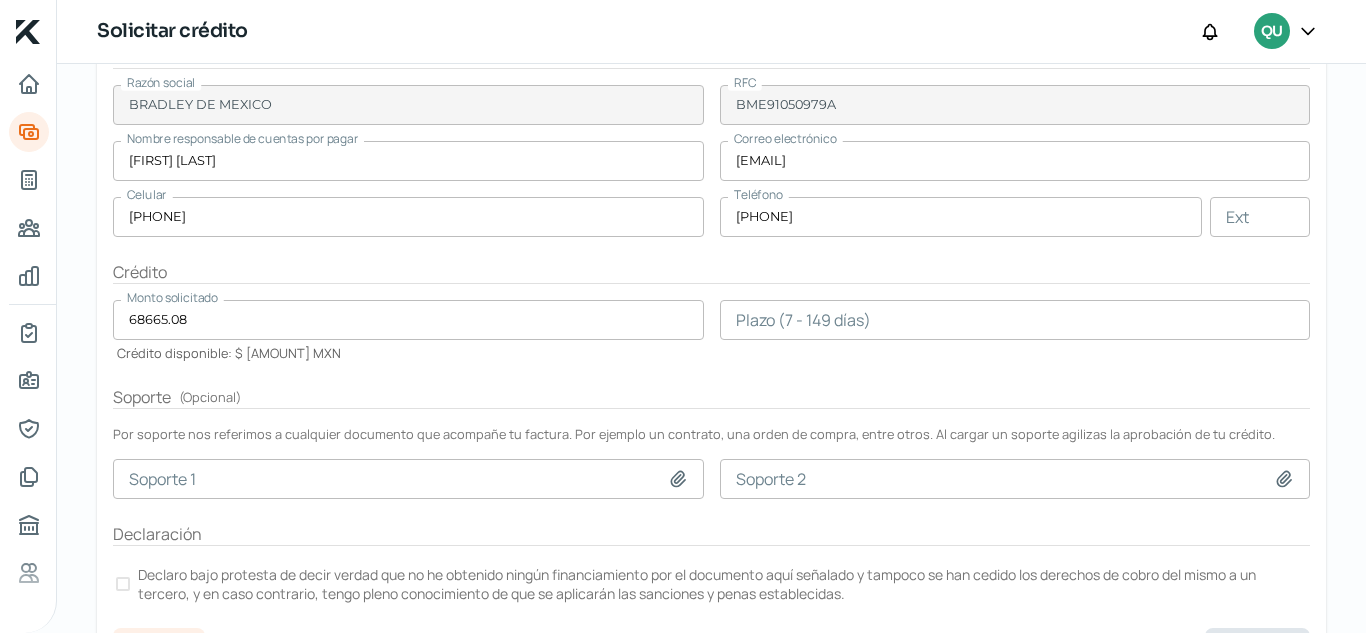 scroll, scrollTop: 400, scrollLeft: 0, axis: vertical 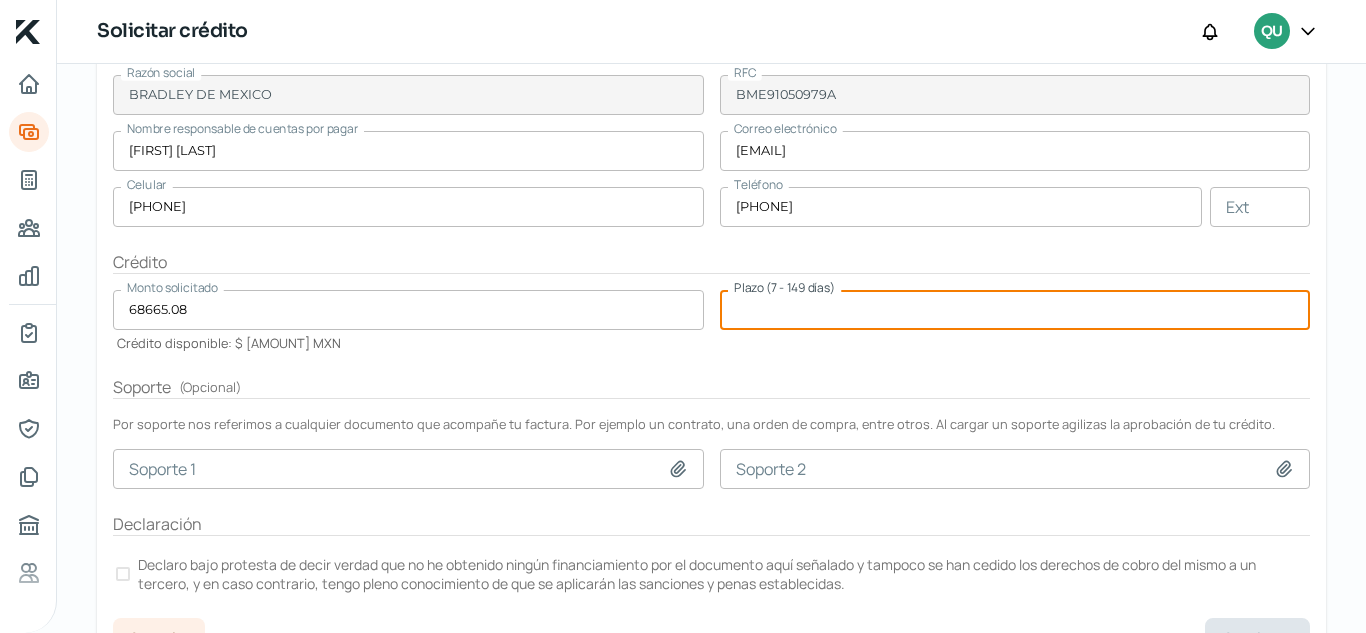 click at bounding box center [1015, 310] 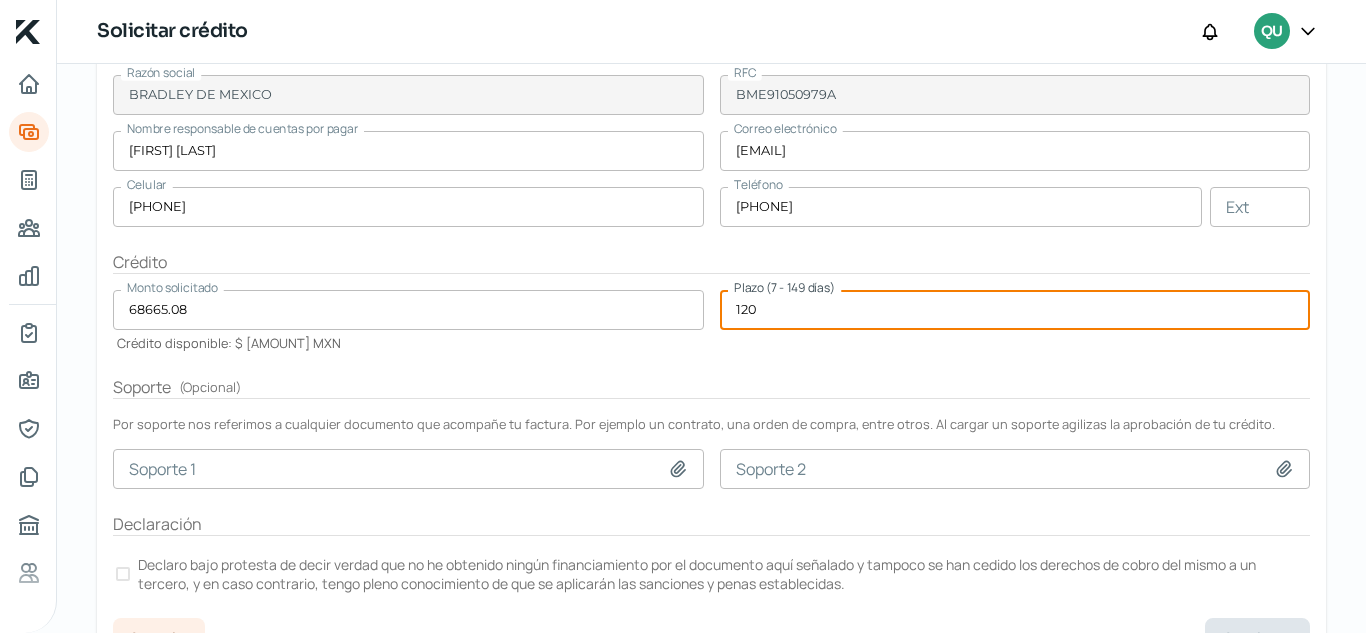 type on "120" 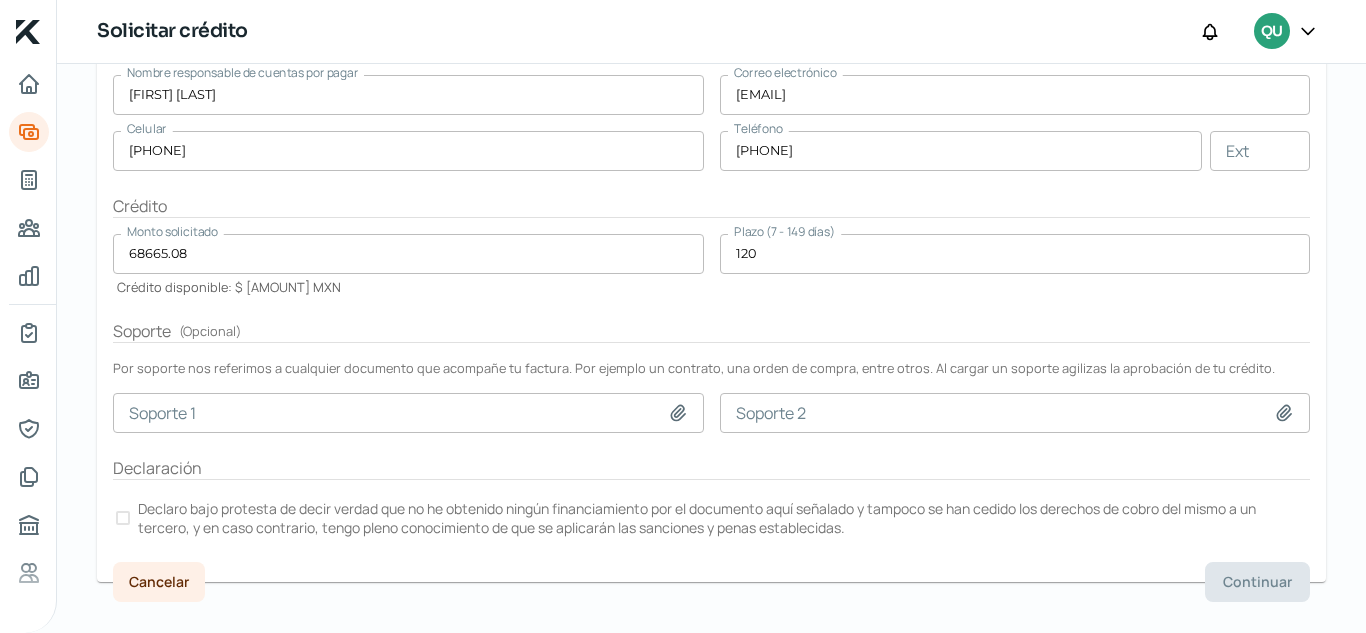 scroll, scrollTop: 485, scrollLeft: 0, axis: vertical 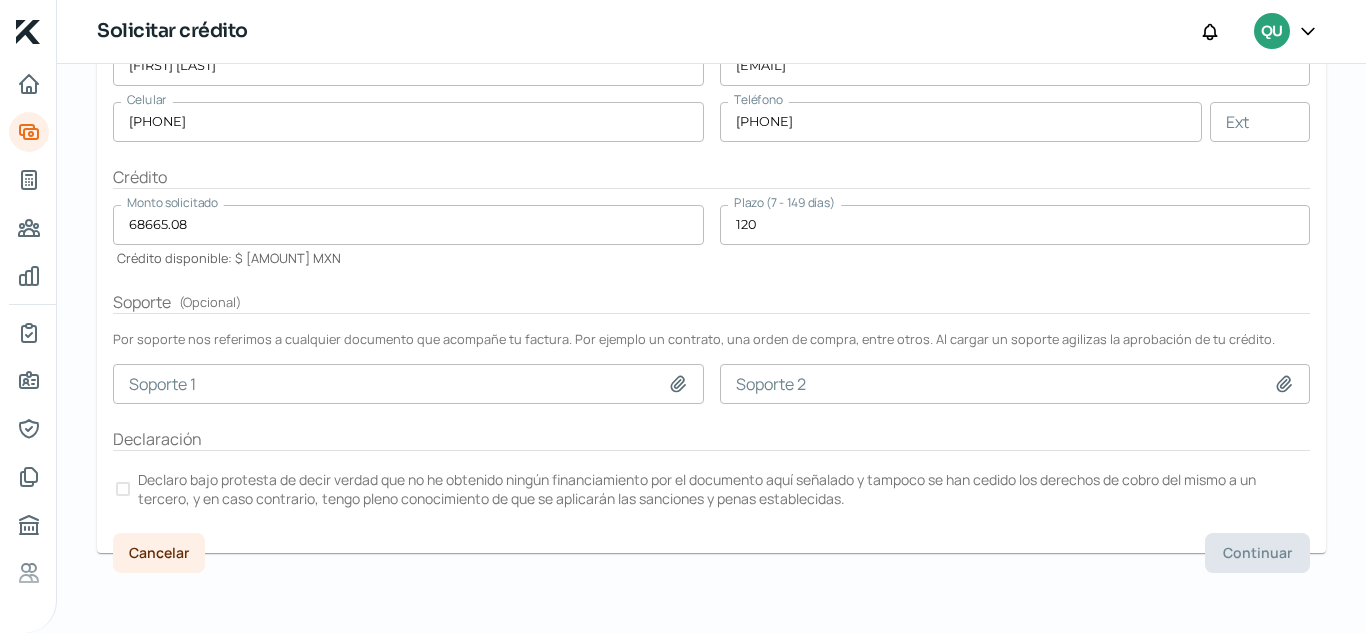 click 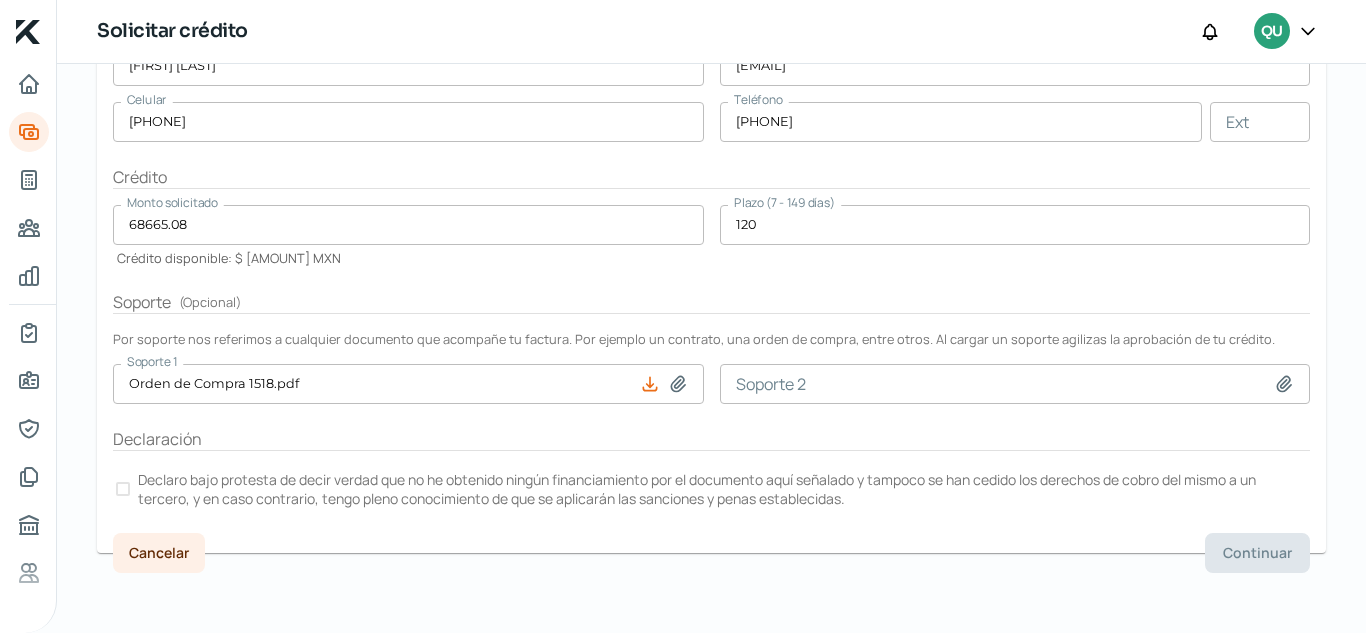 click at bounding box center (123, 489) 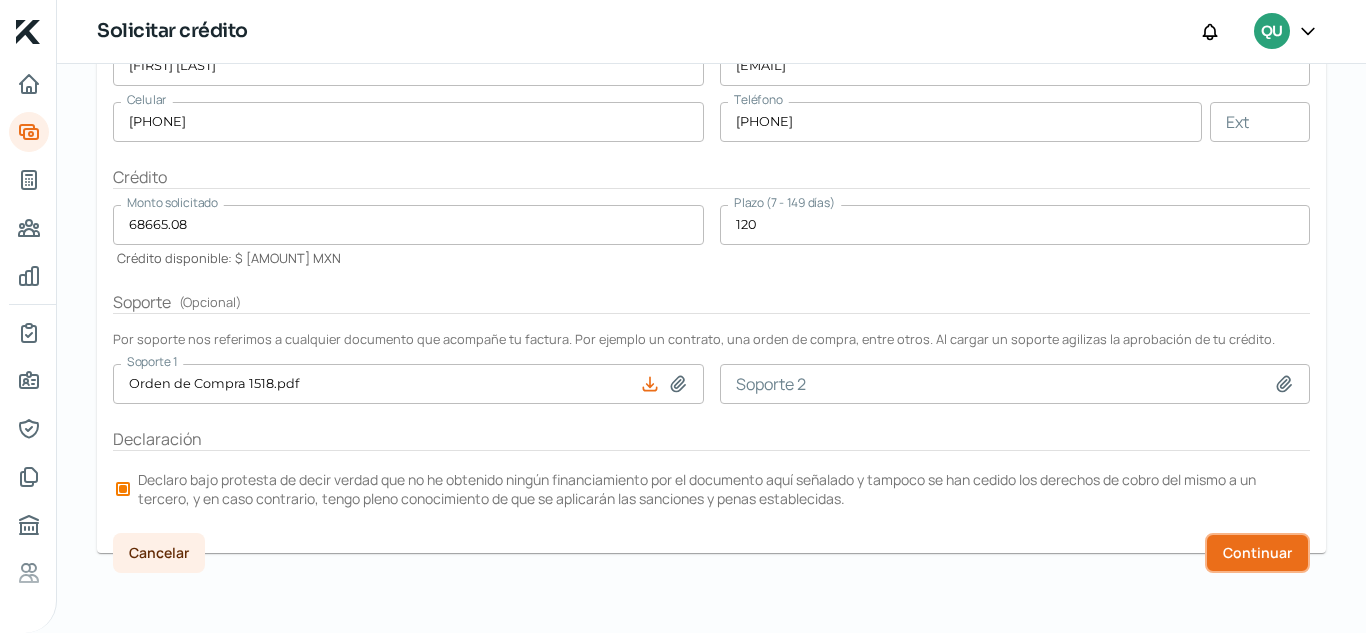 click on "Continuar" at bounding box center [1257, 553] 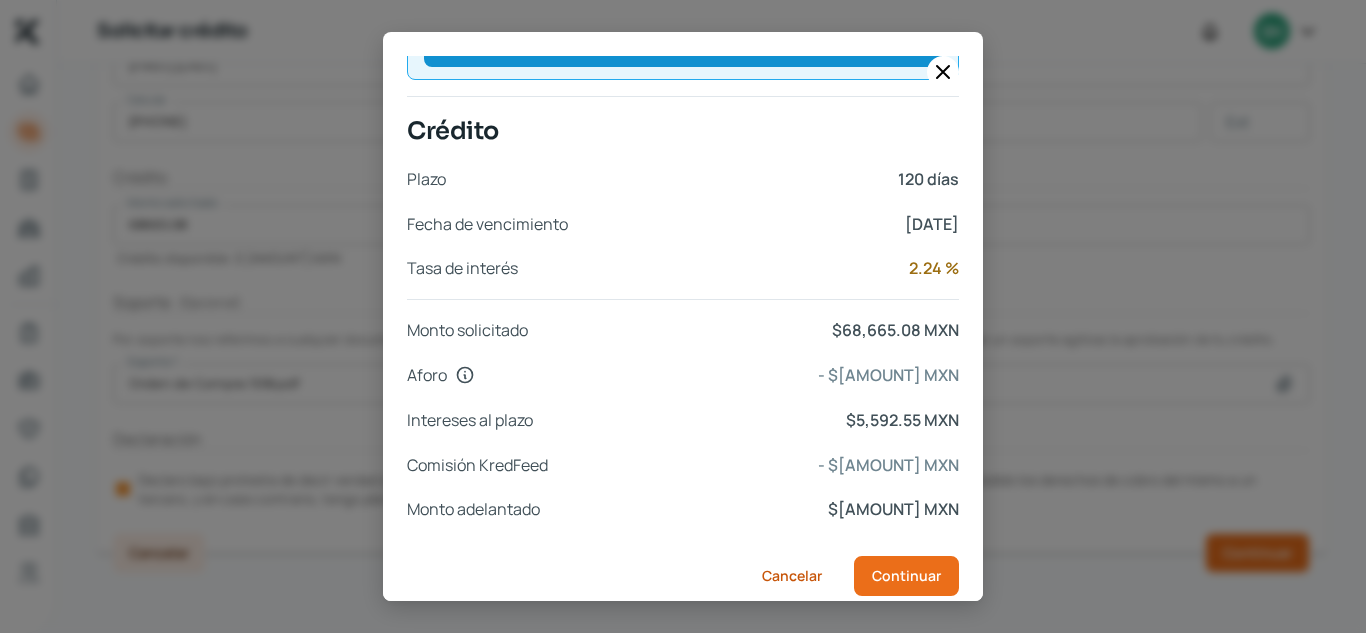 scroll, scrollTop: 954, scrollLeft: 0, axis: vertical 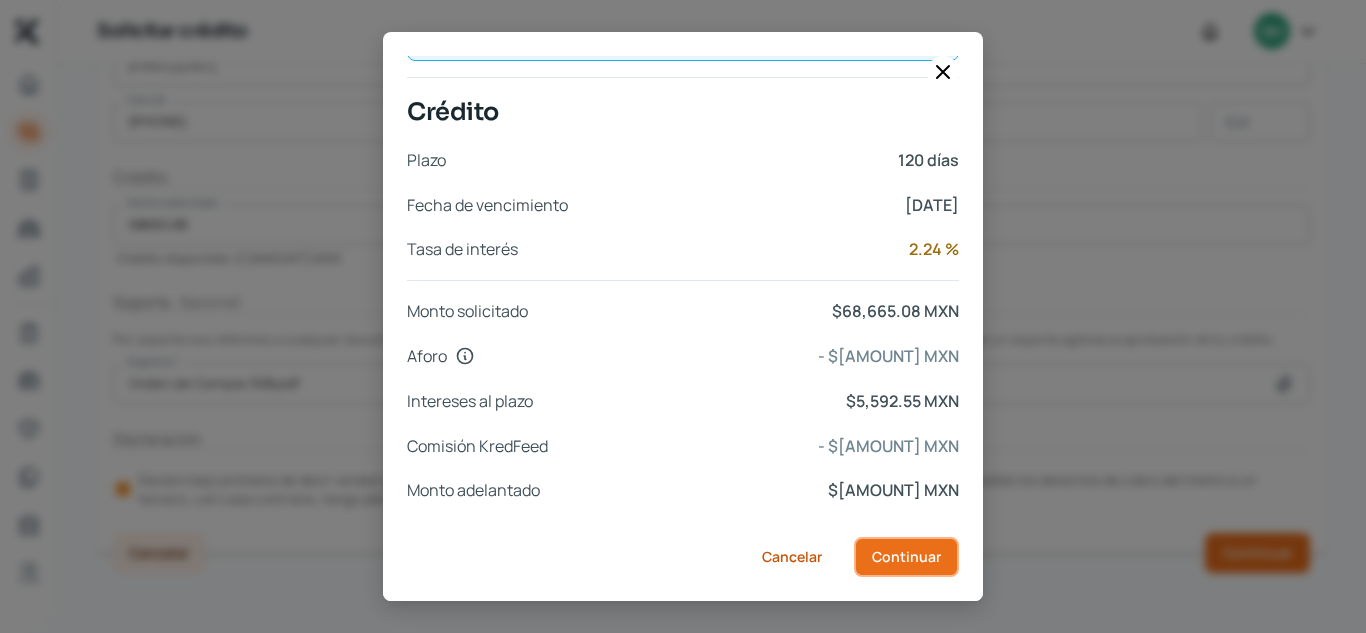 click on "Continuar" at bounding box center (906, 557) 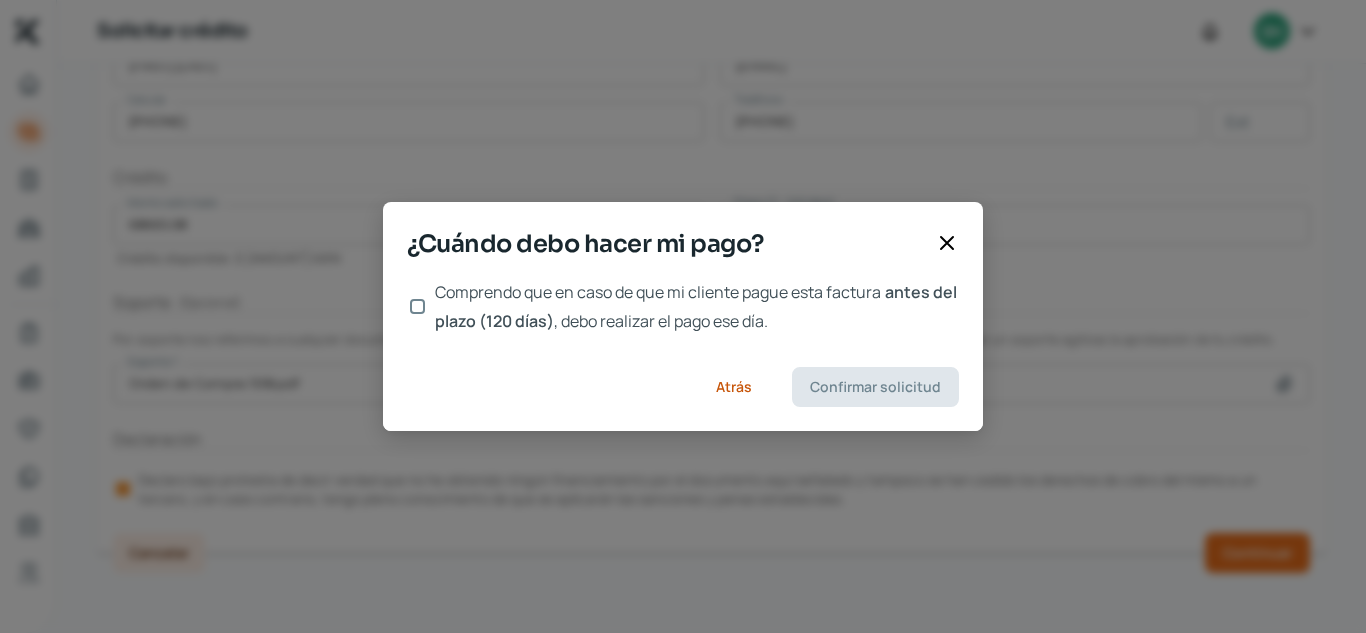scroll, scrollTop: 0, scrollLeft: 0, axis: both 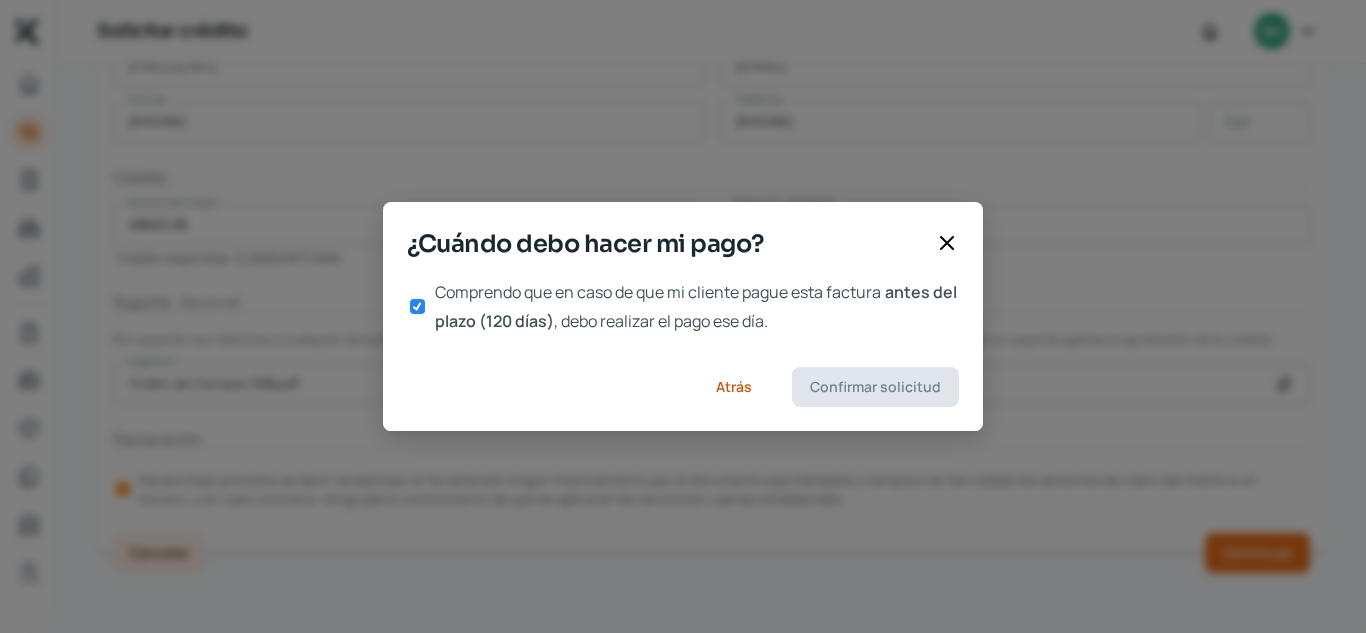 checkbox on "true" 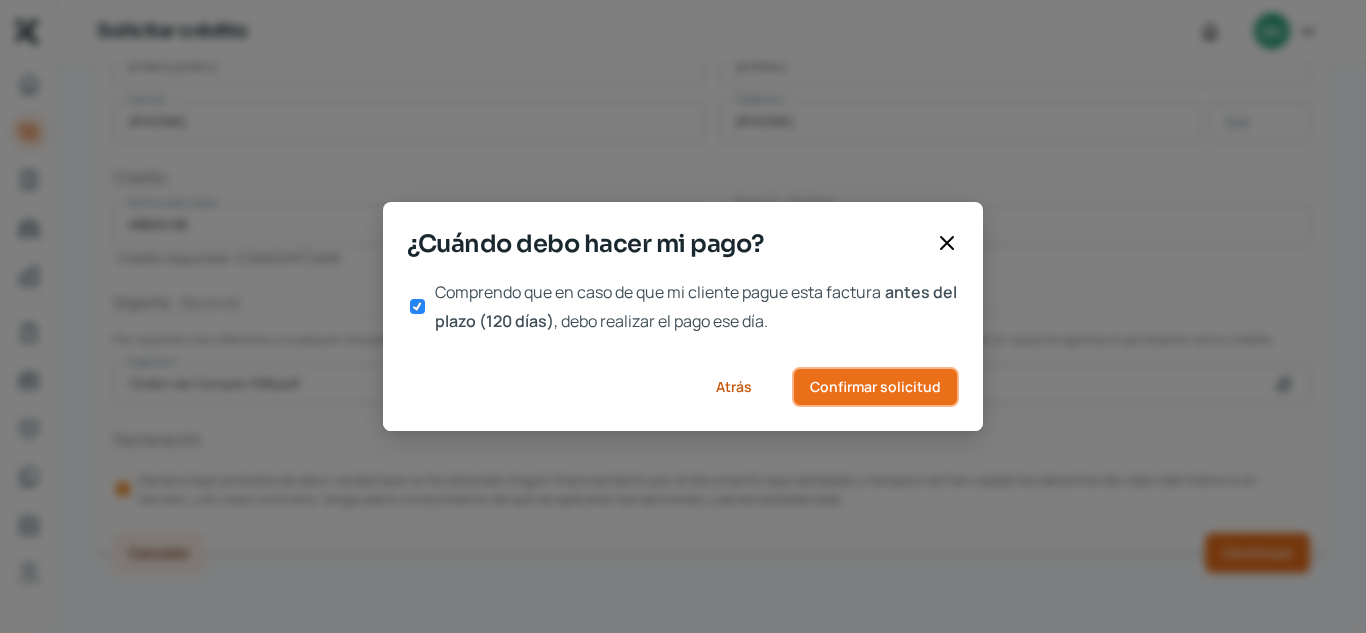 click on "Confirmar solicitud" at bounding box center [875, 387] 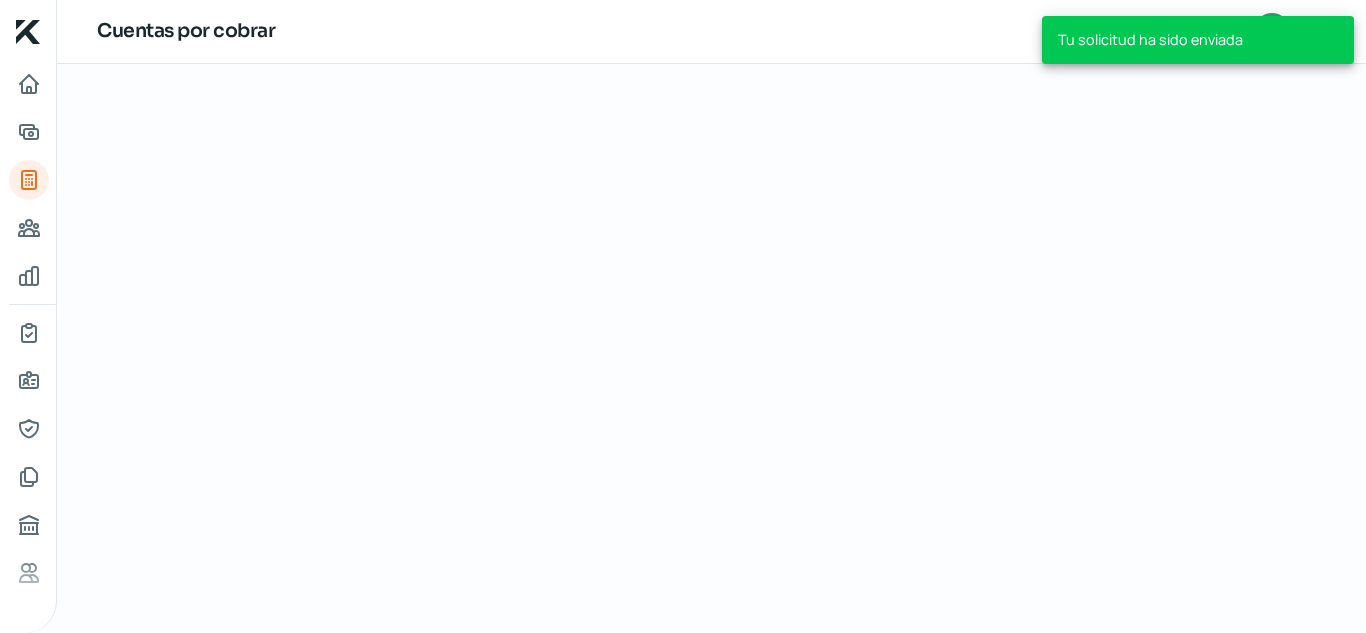 scroll, scrollTop: 0, scrollLeft: 0, axis: both 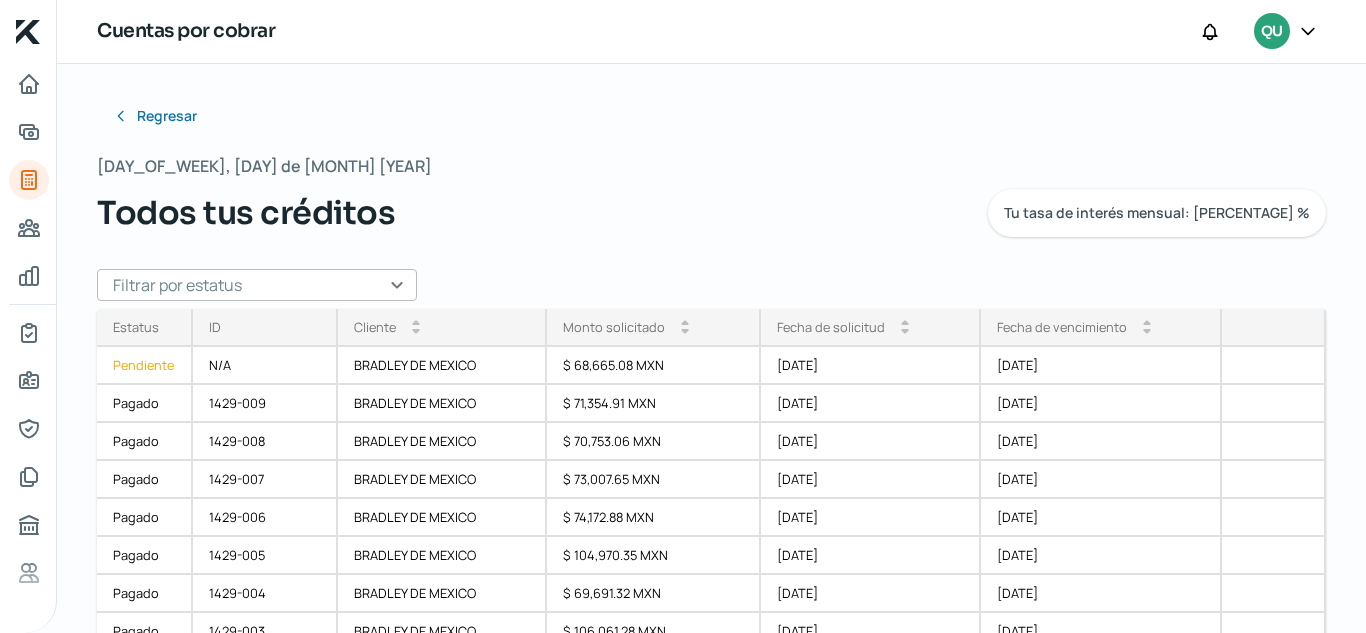 click 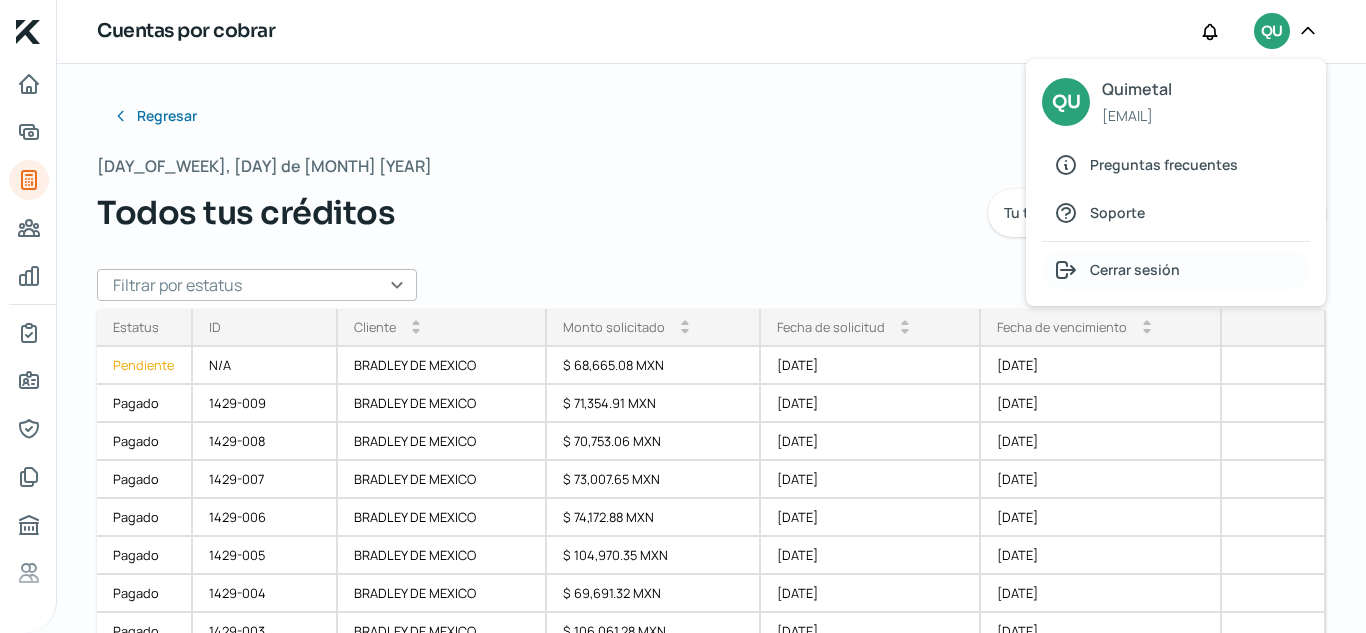 click on "Cerrar sesión" at bounding box center [1176, 270] 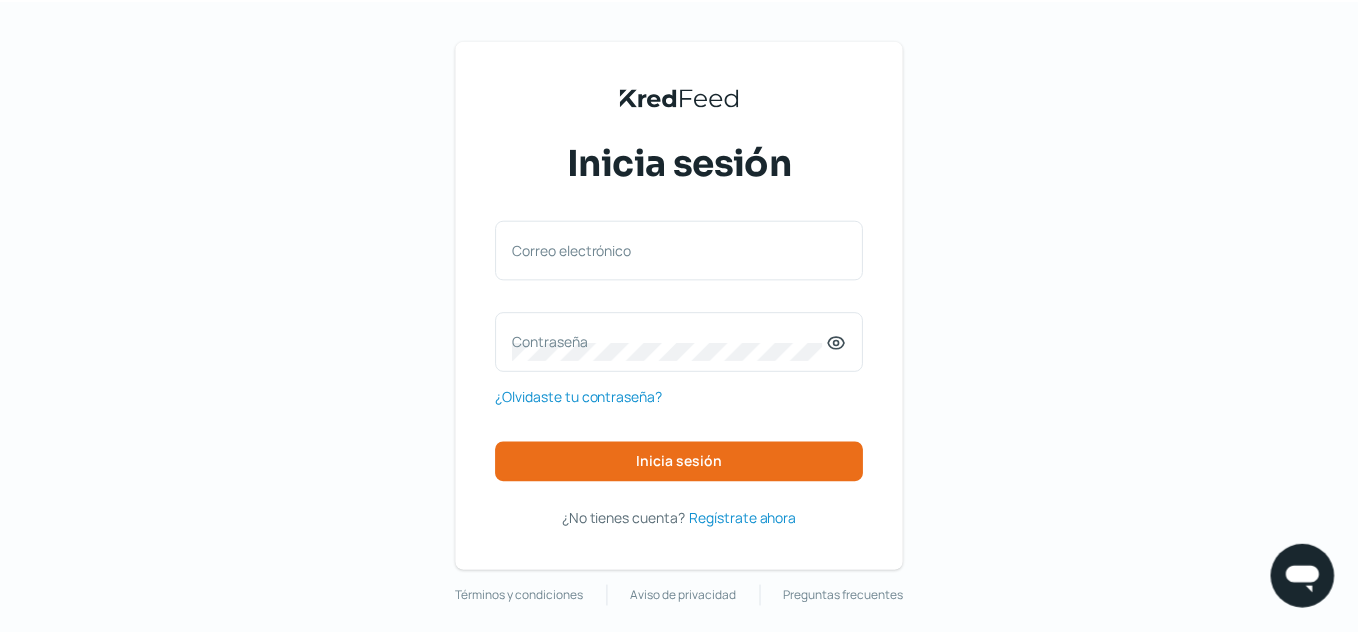 scroll, scrollTop: 0, scrollLeft: 0, axis: both 